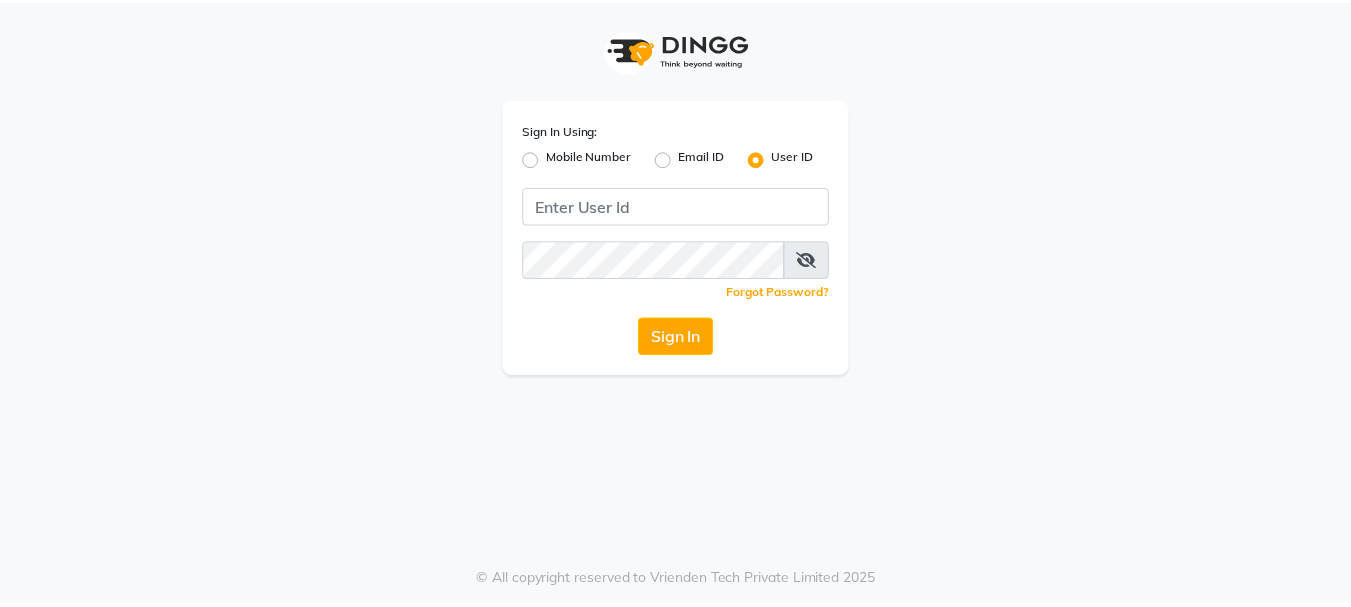 scroll, scrollTop: 0, scrollLeft: 0, axis: both 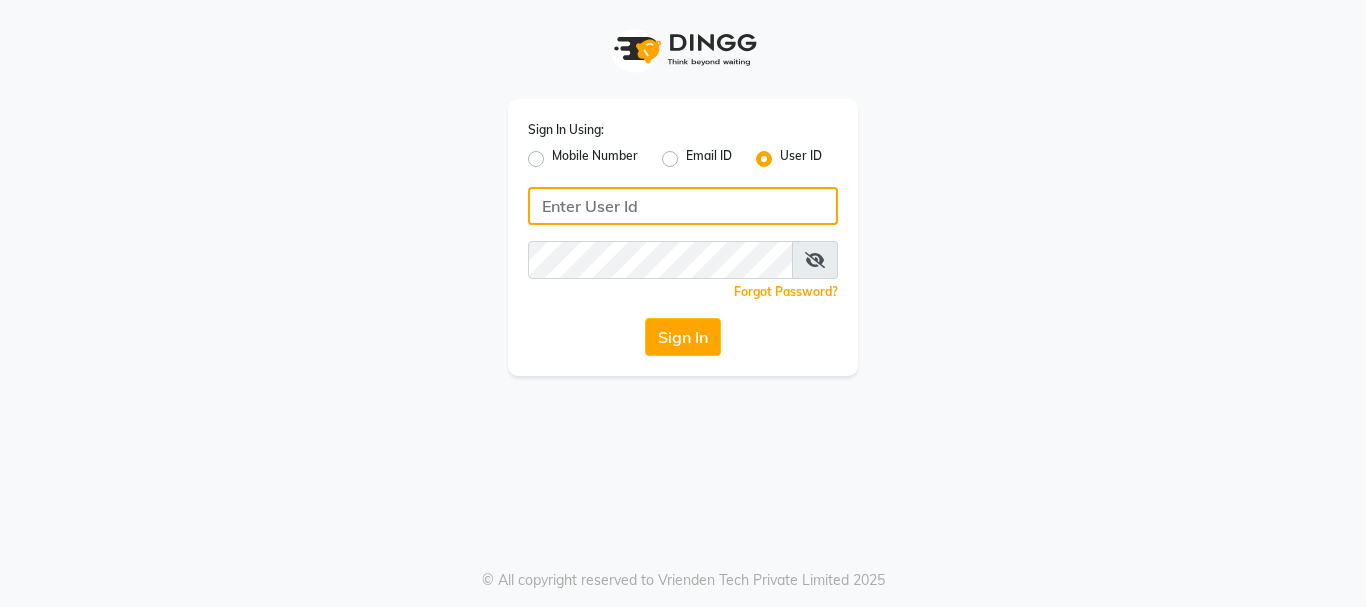 click 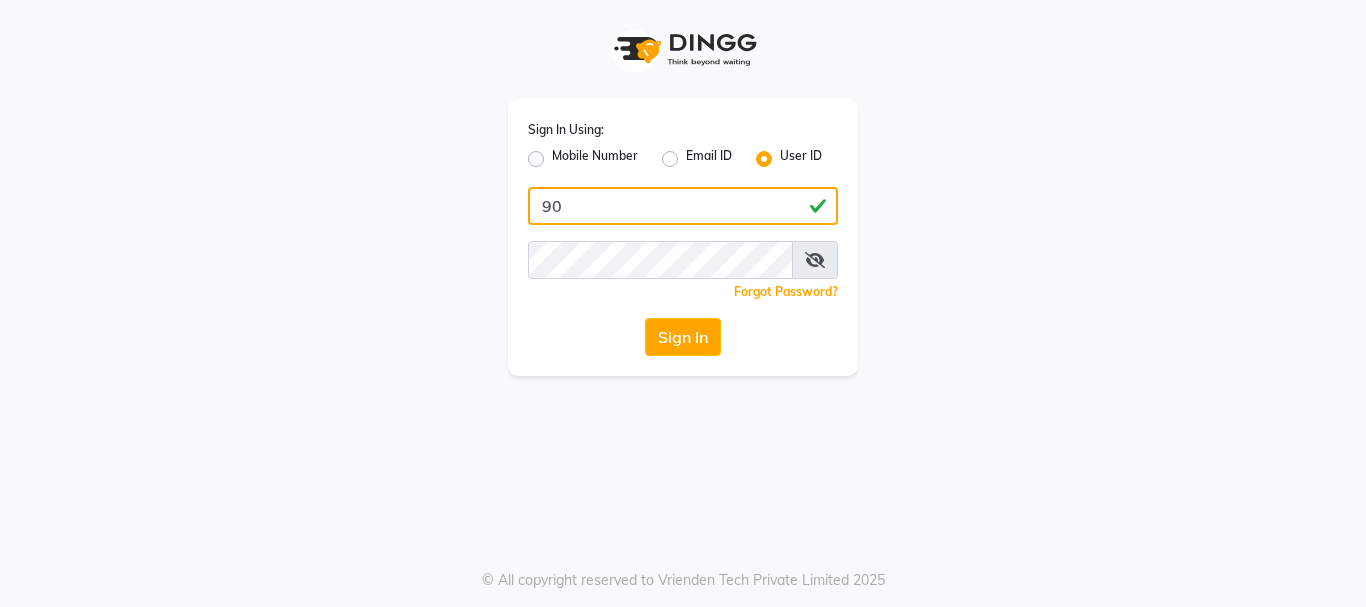 type on "9" 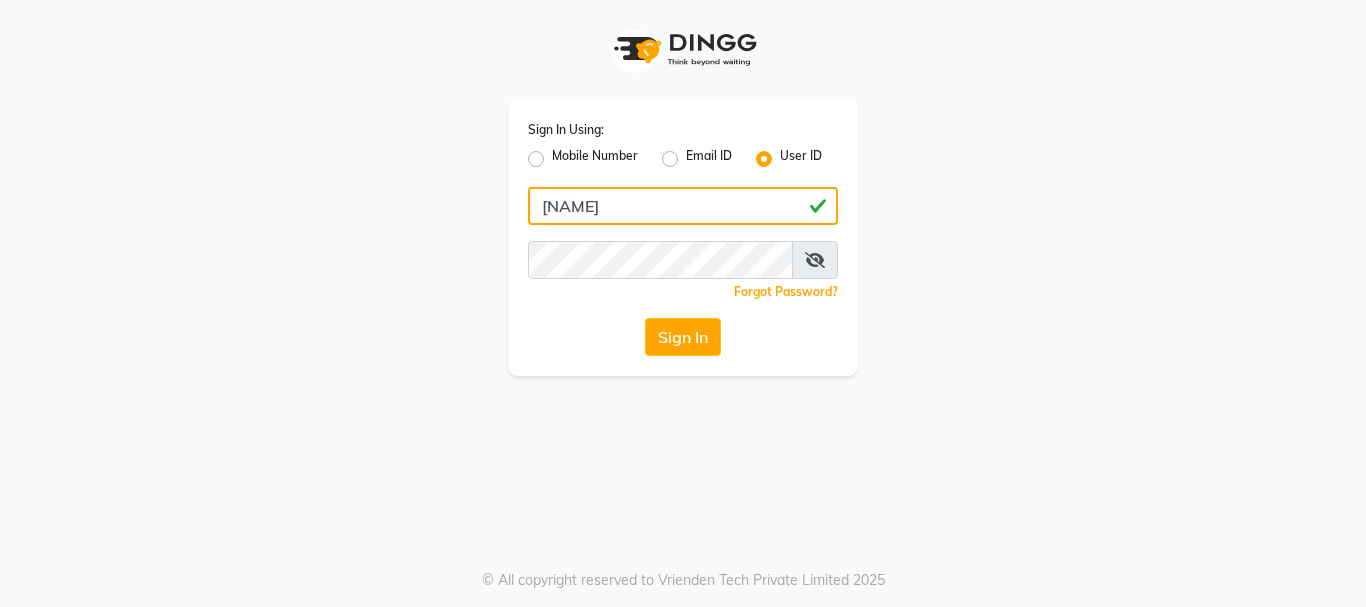 type on "[NAME]" 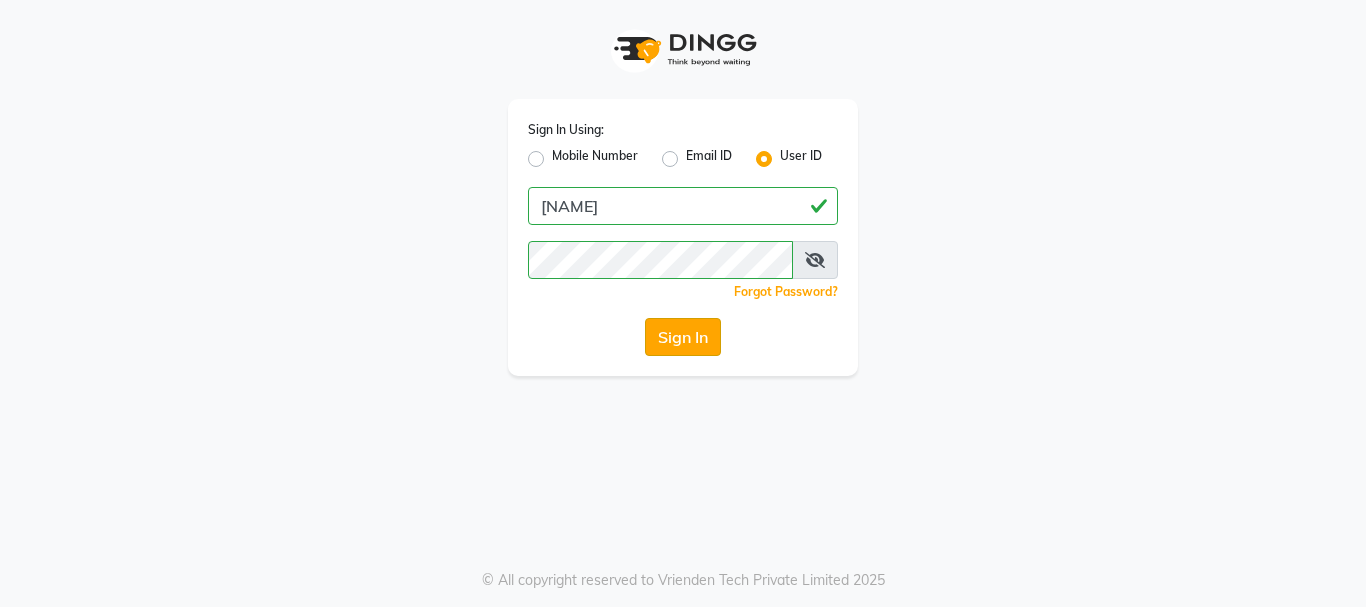 click on "Sign In" 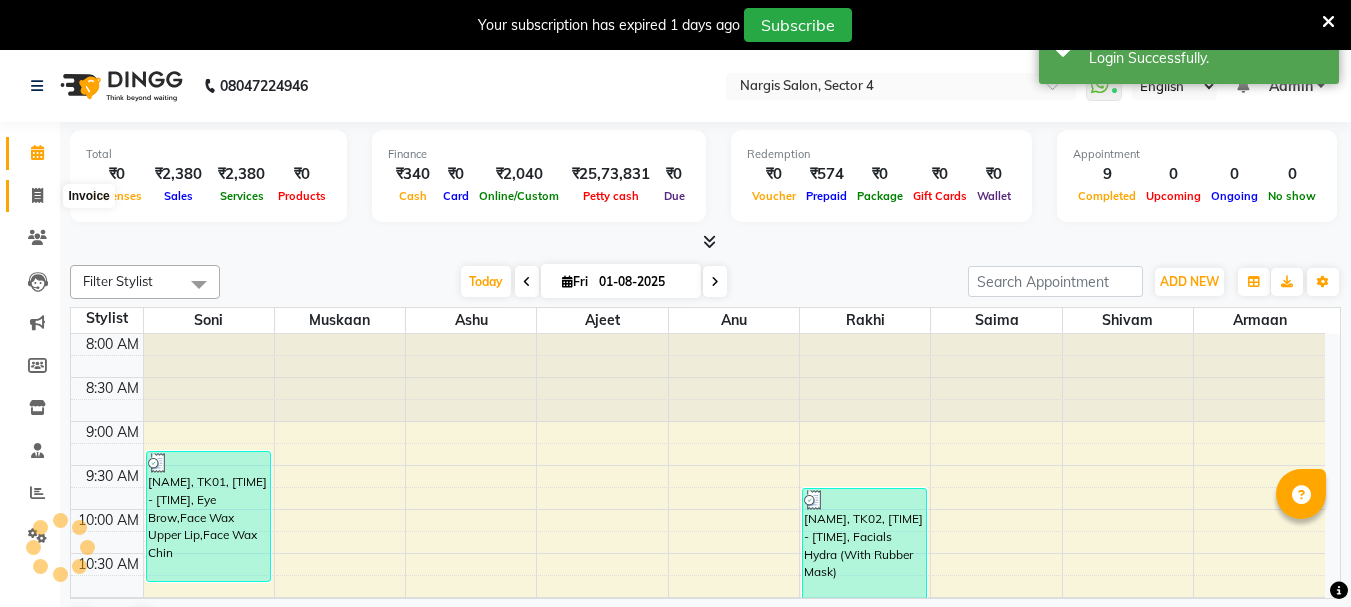 scroll, scrollTop: 0, scrollLeft: 0, axis: both 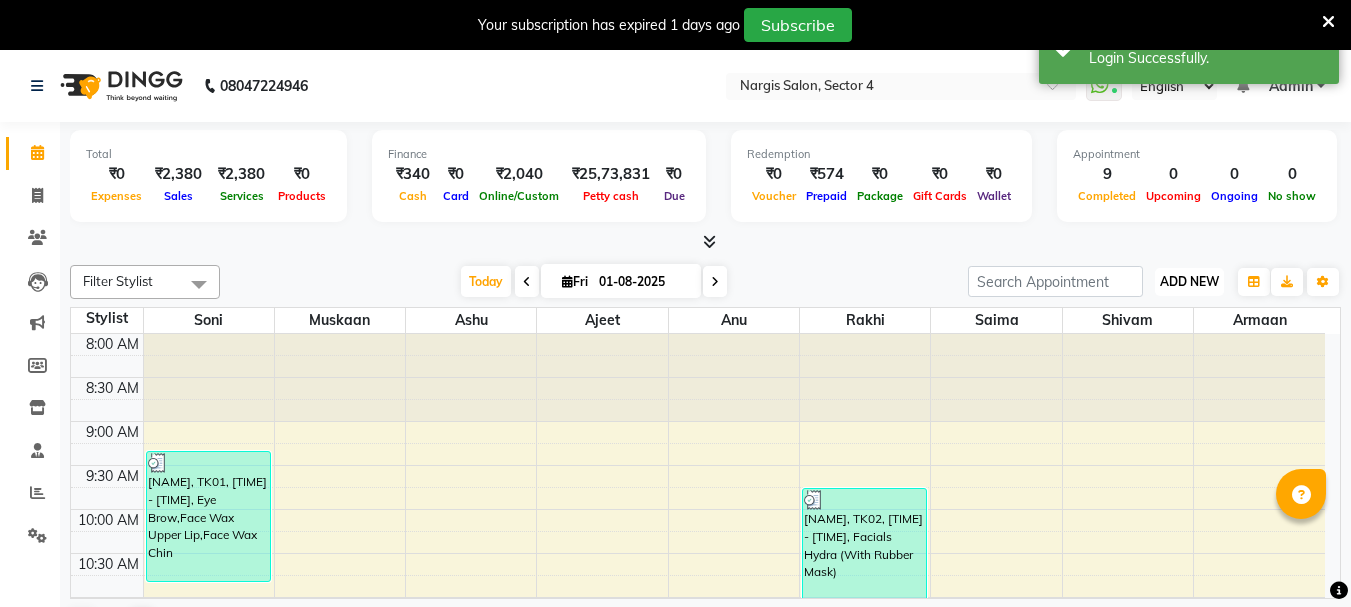 click on "ADD NEW" at bounding box center (1189, 281) 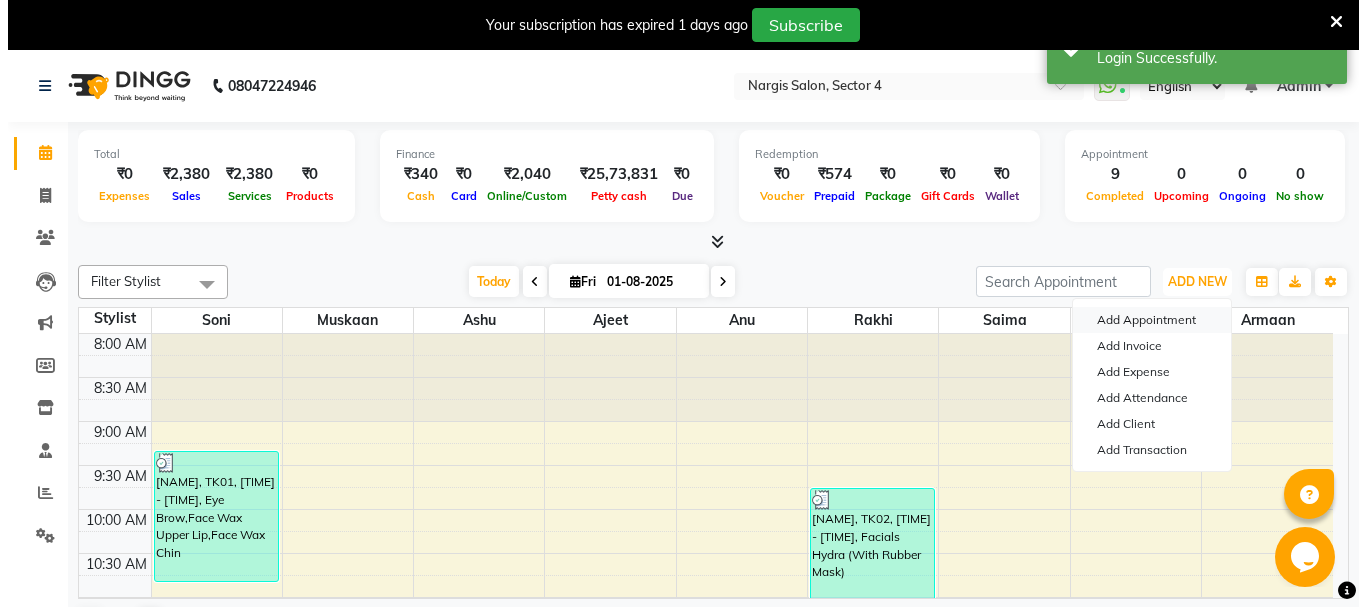 scroll, scrollTop: 0, scrollLeft: 0, axis: both 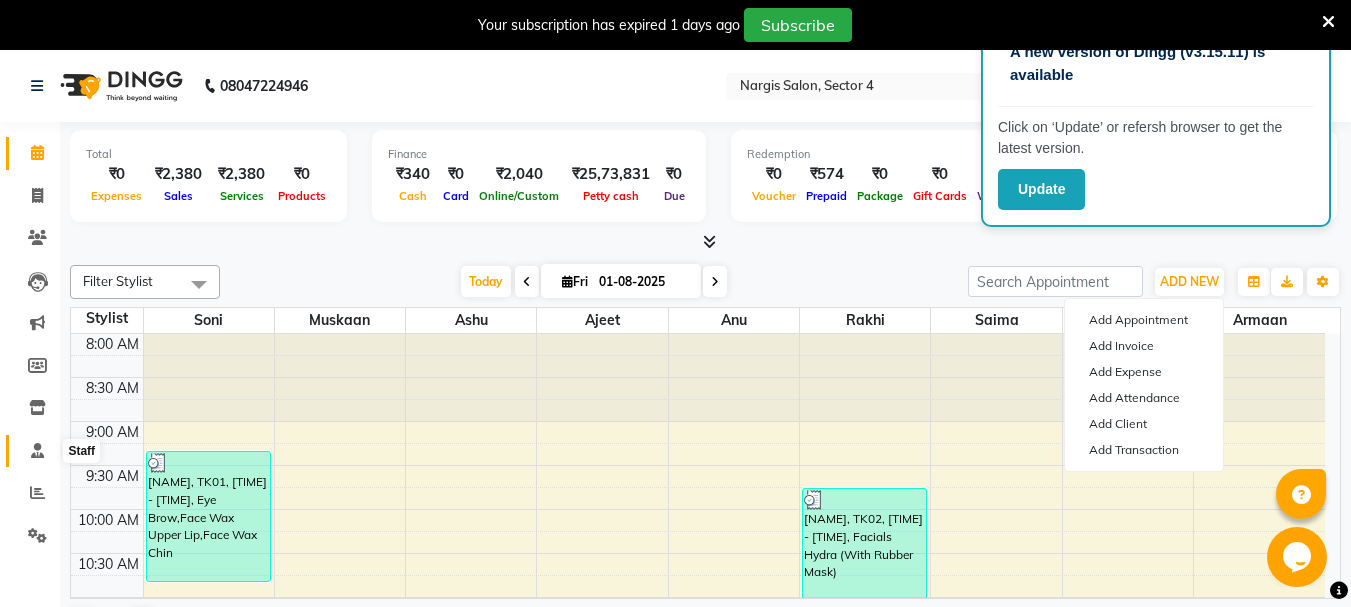 click 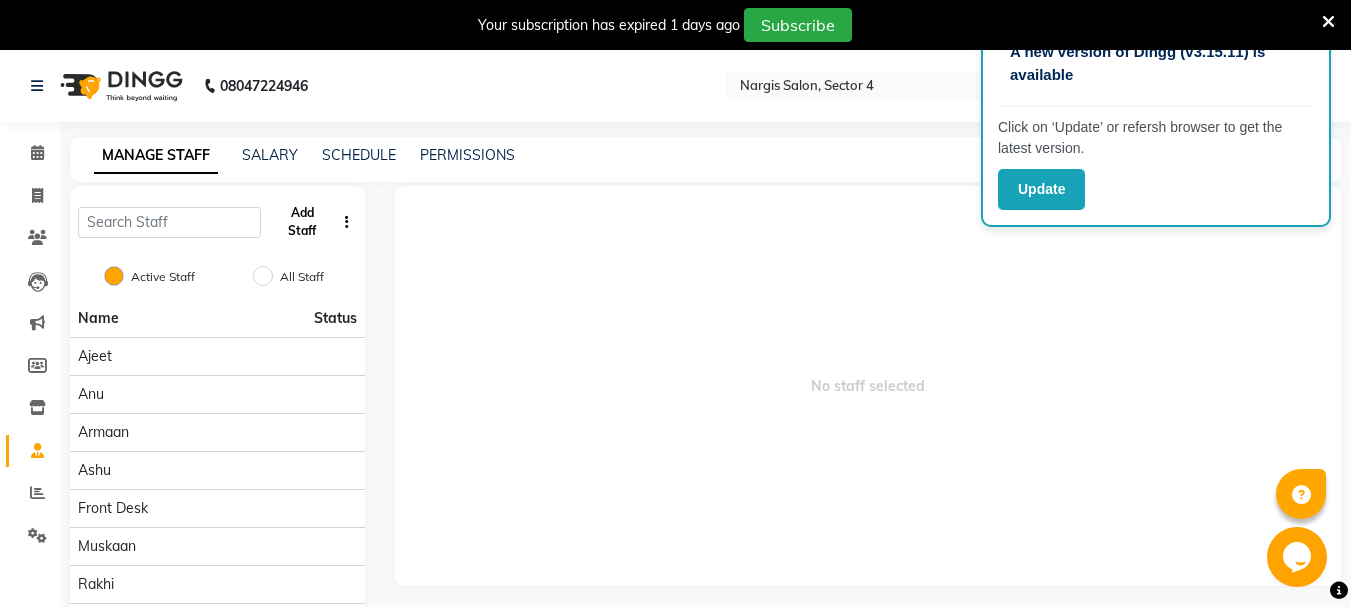 click on "Add Staff" 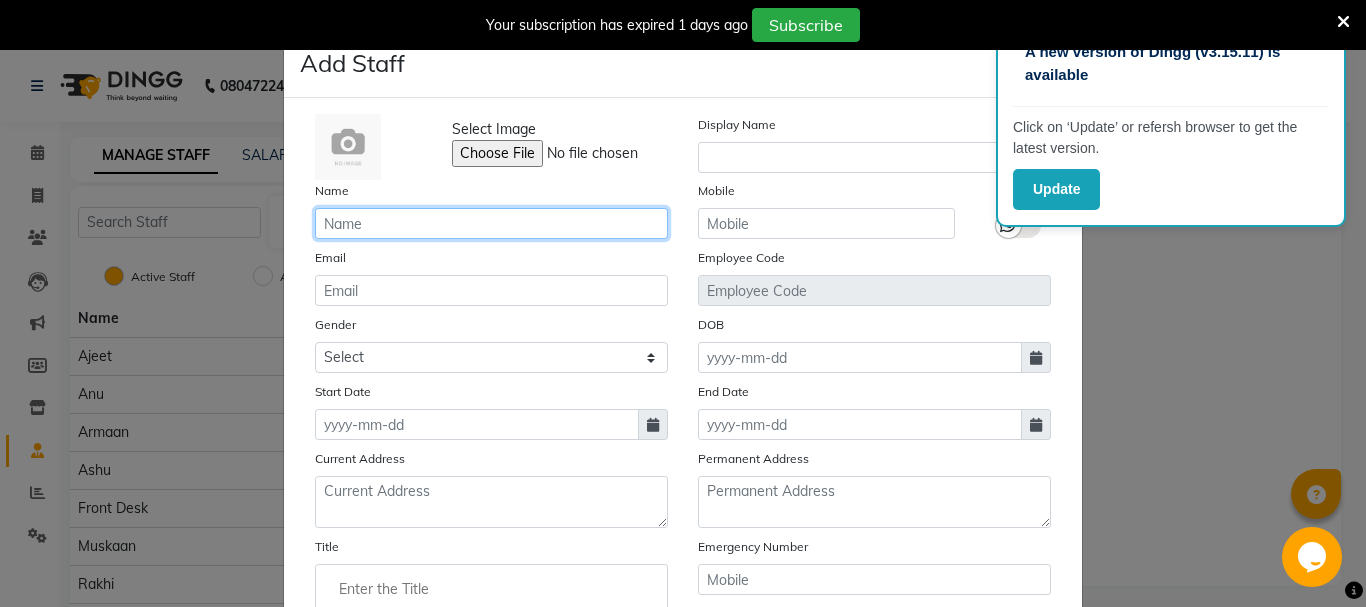 click 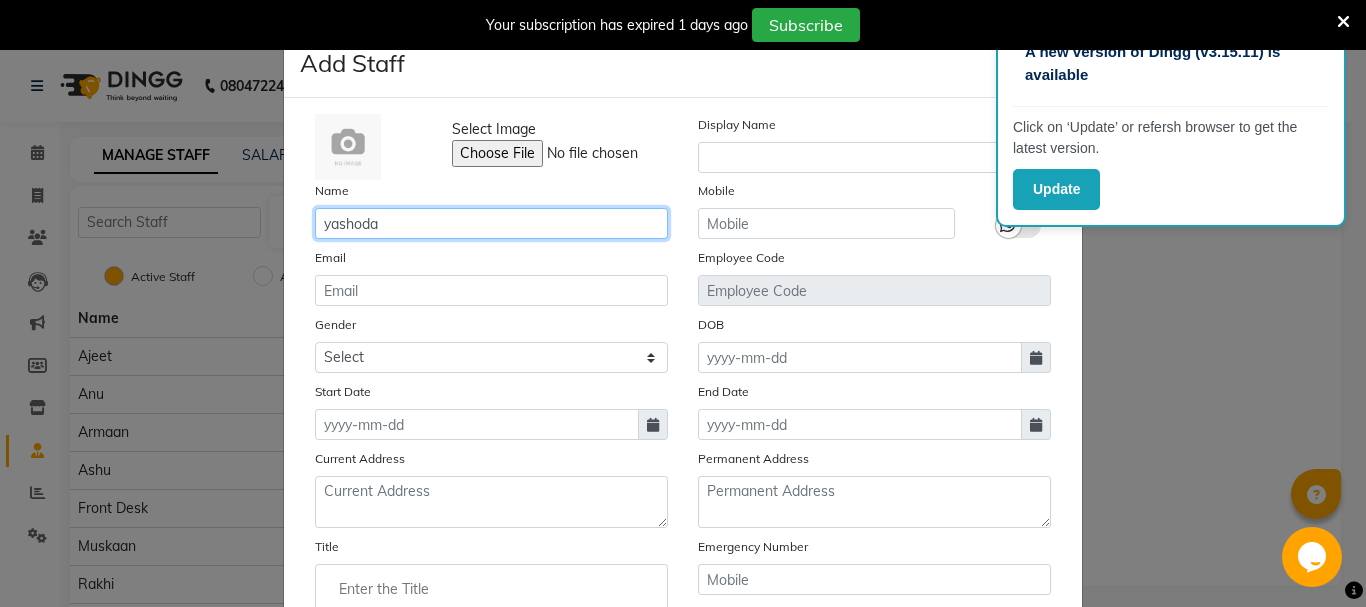 type on "yashoda" 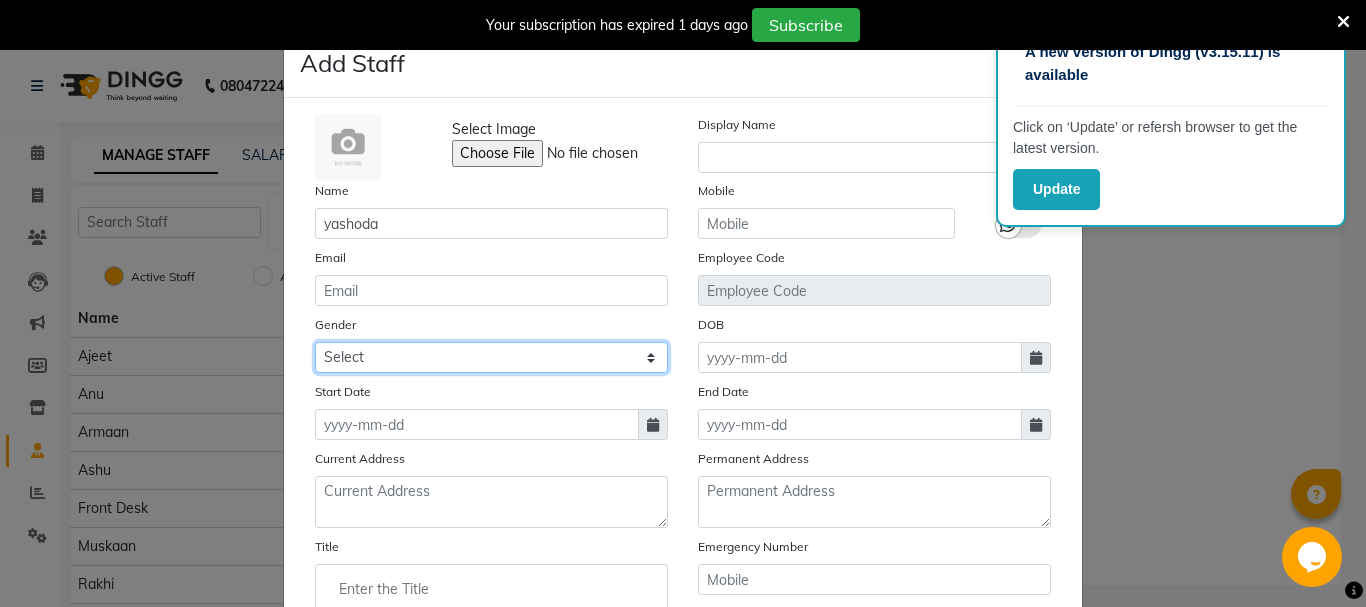 click on "Select Male Female Other Prefer Not To Say" 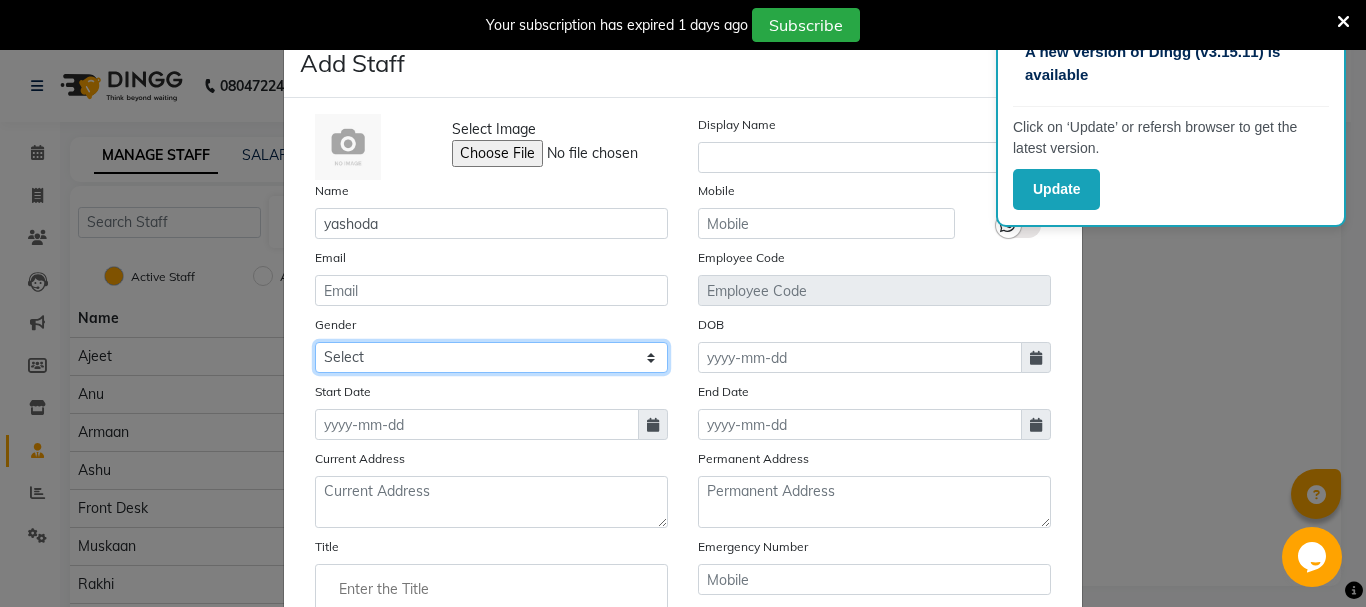 select on "female" 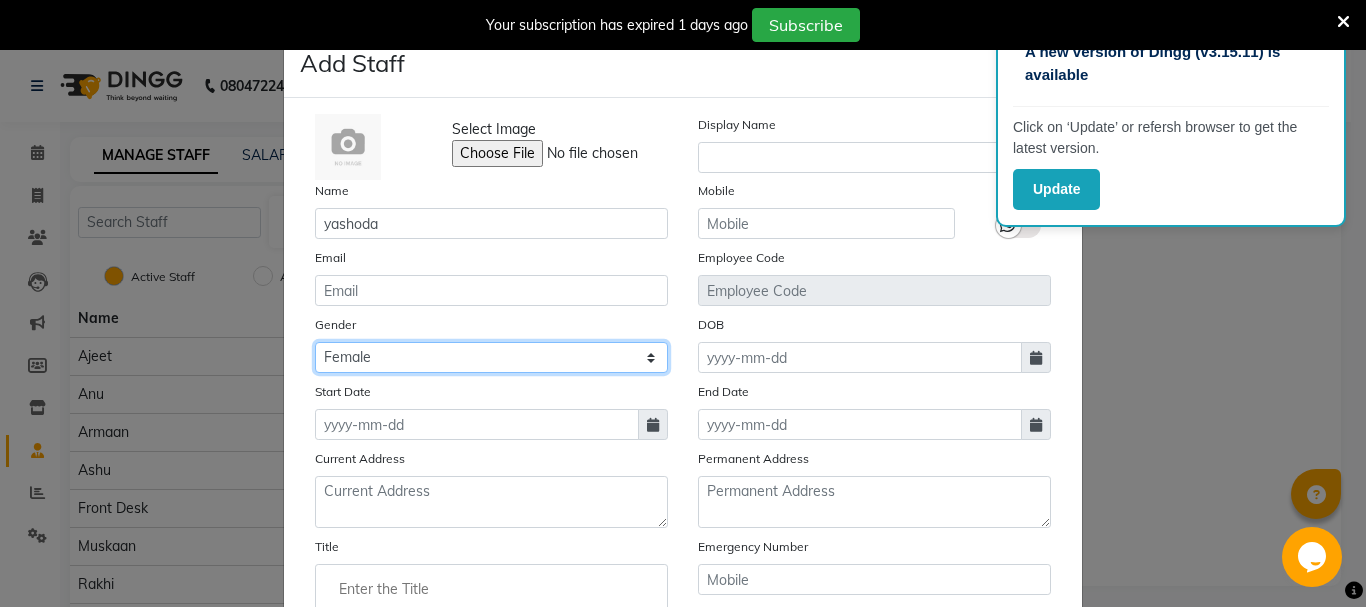 click on "Select Male Female Other Prefer Not To Say" 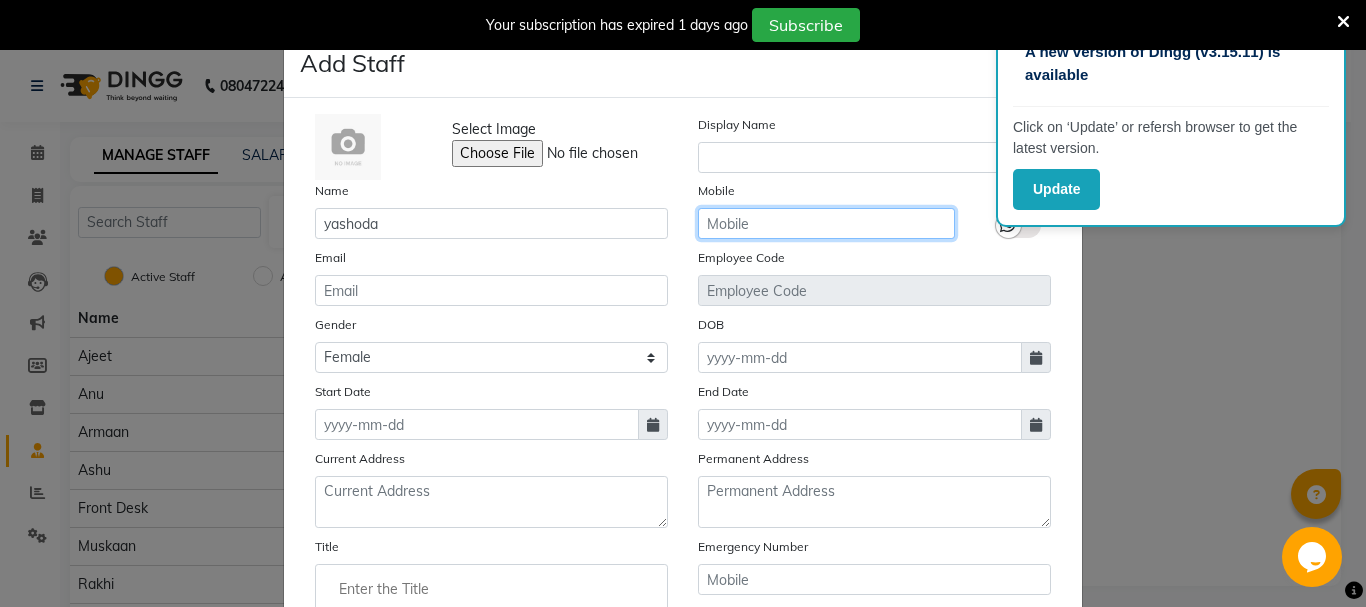 click 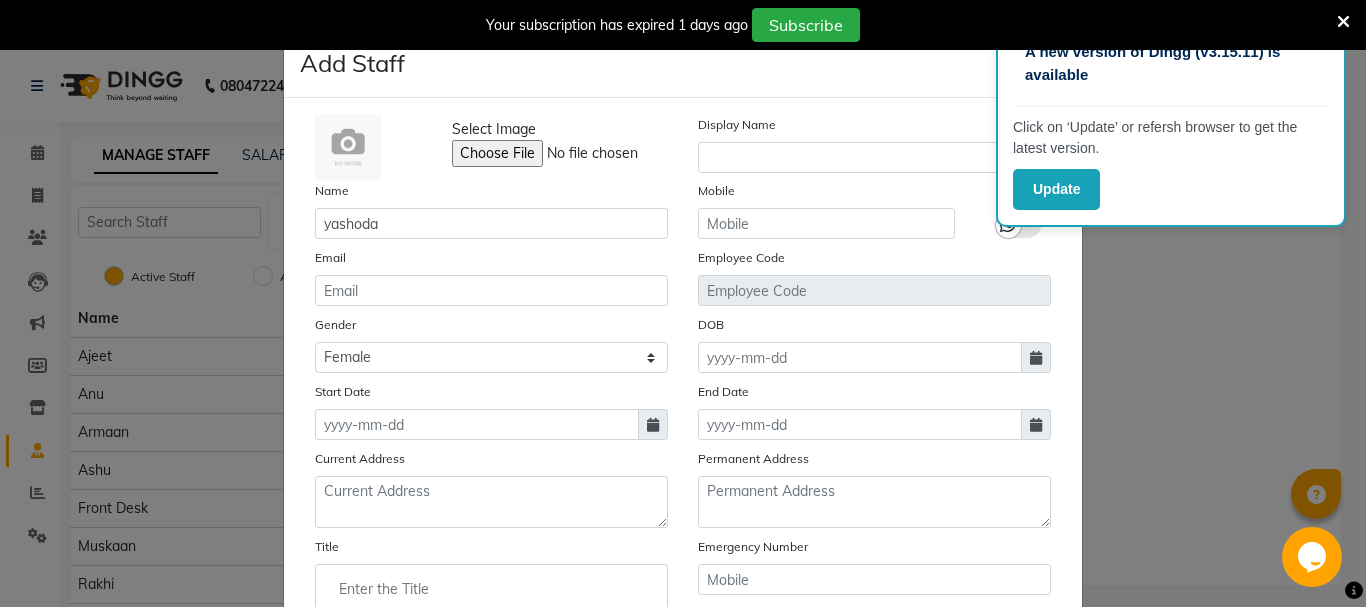 click 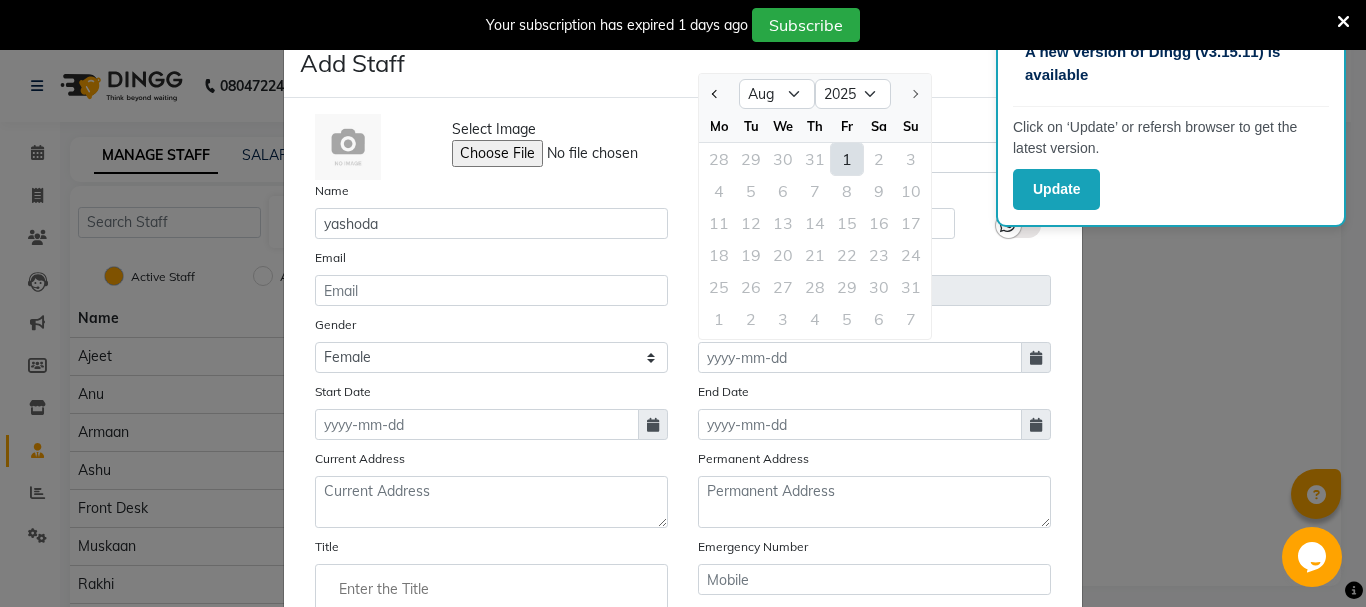 click on "1" 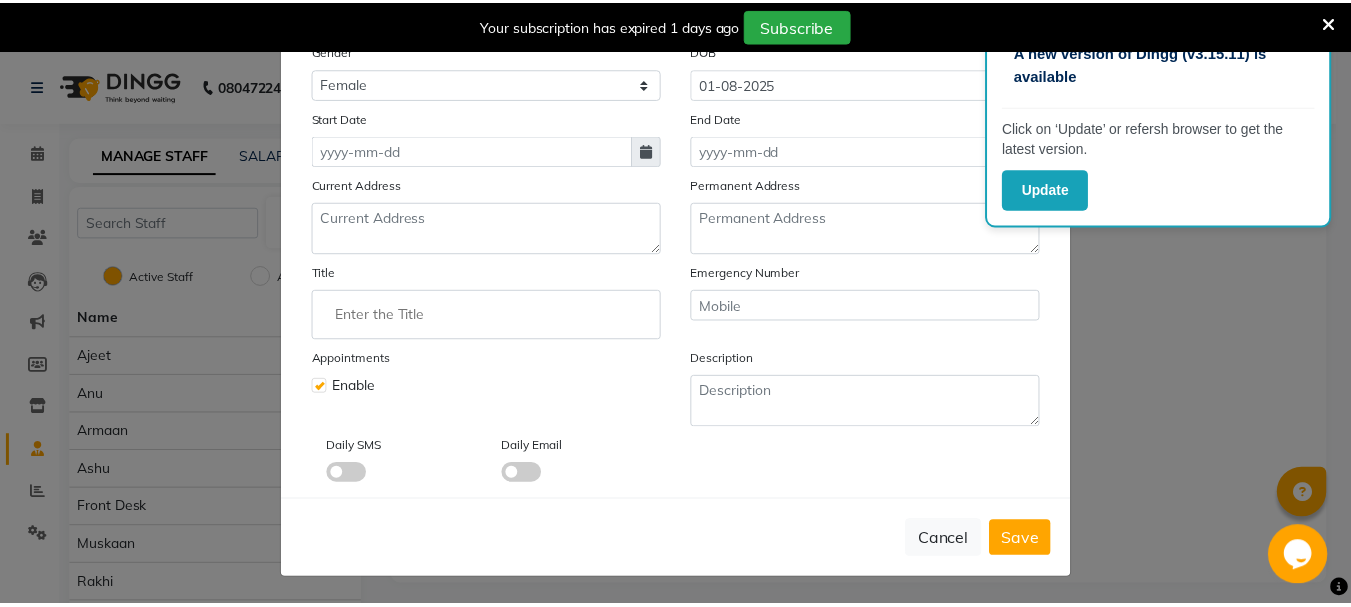 scroll, scrollTop: 275, scrollLeft: 0, axis: vertical 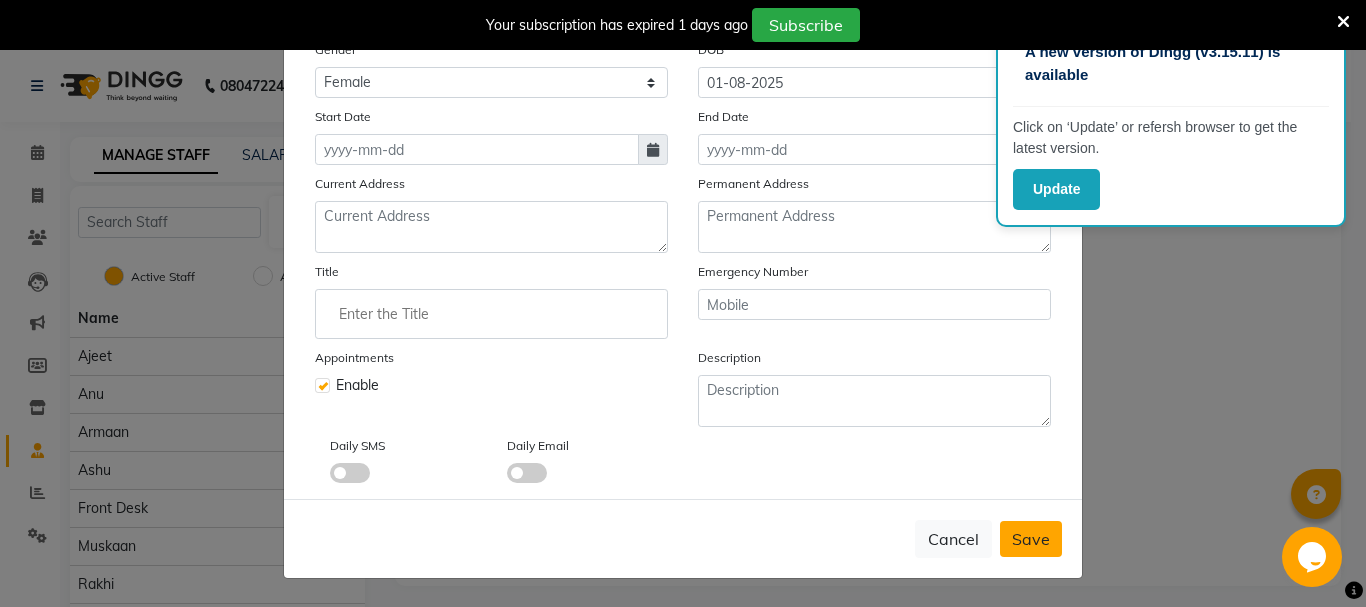 click on "Save" at bounding box center (1031, 539) 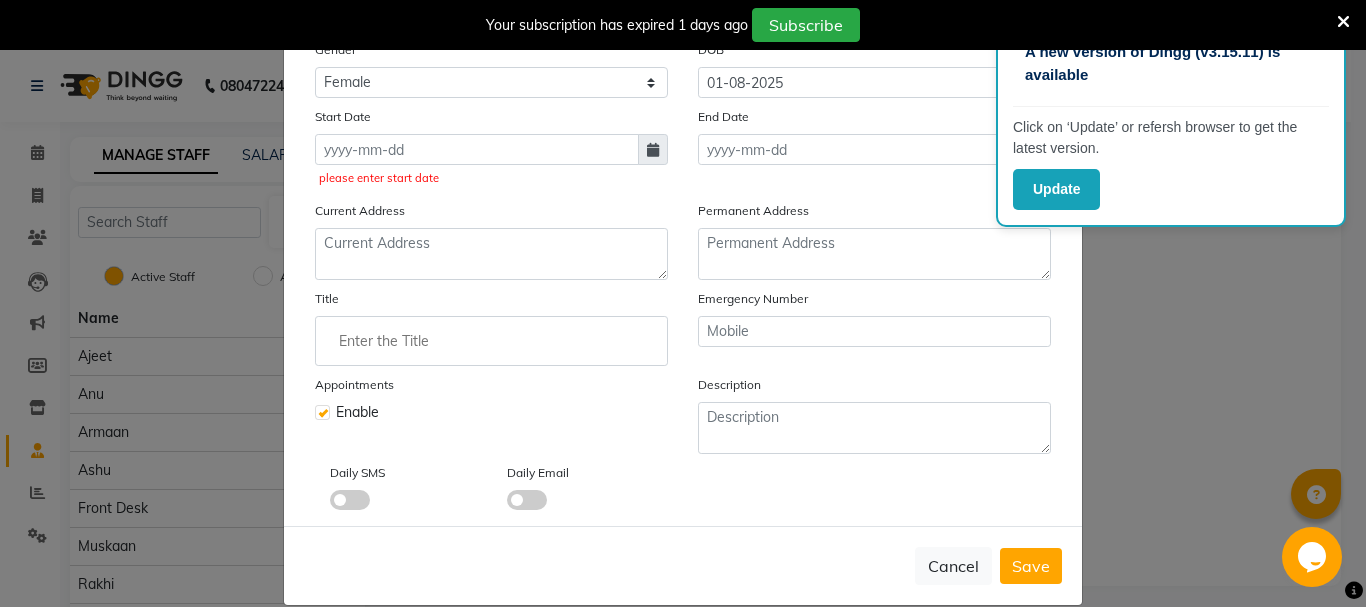 click 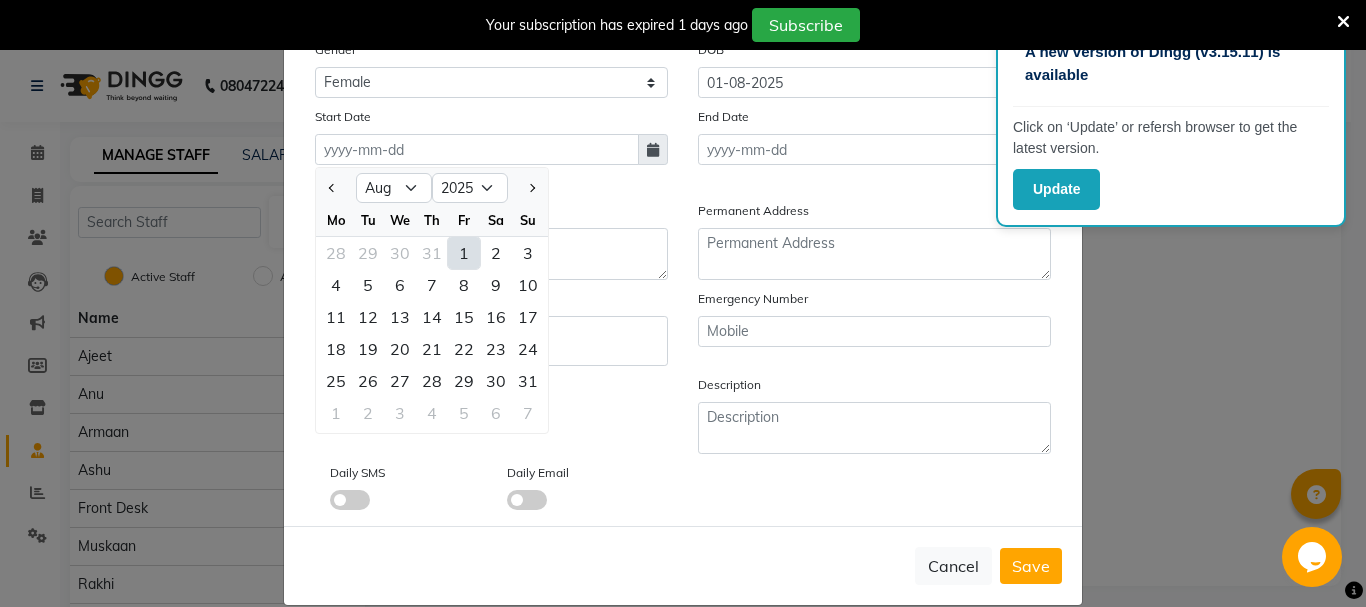 click on "1" 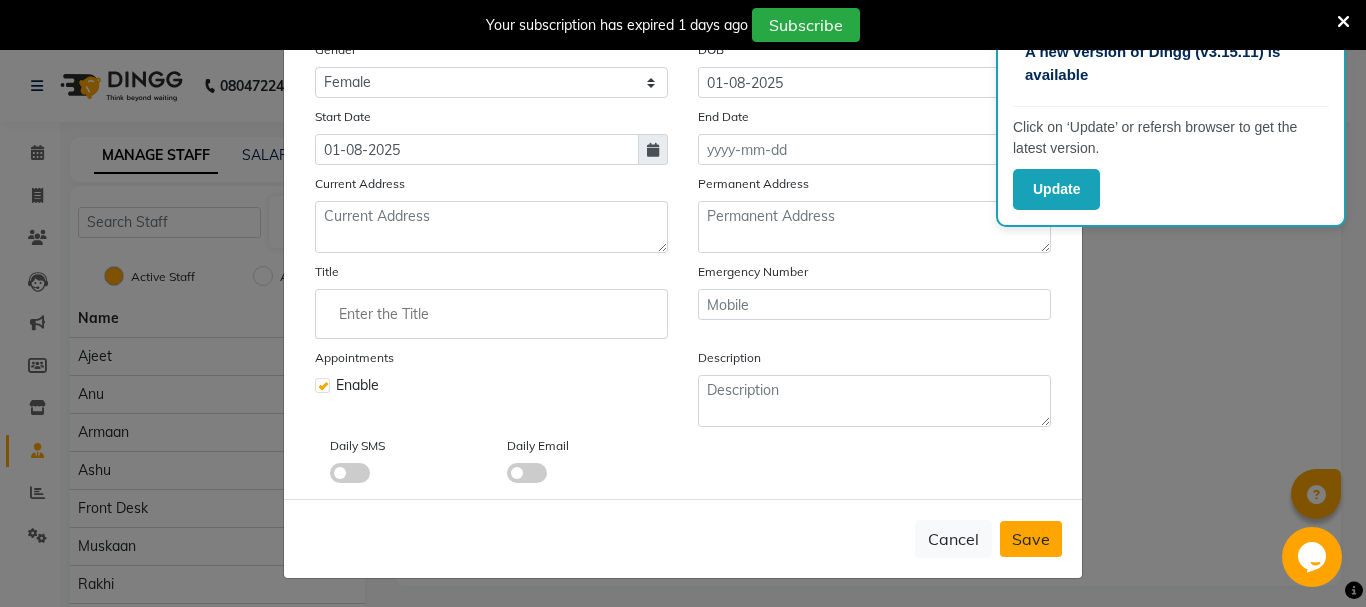 click on "Save" at bounding box center [1031, 539] 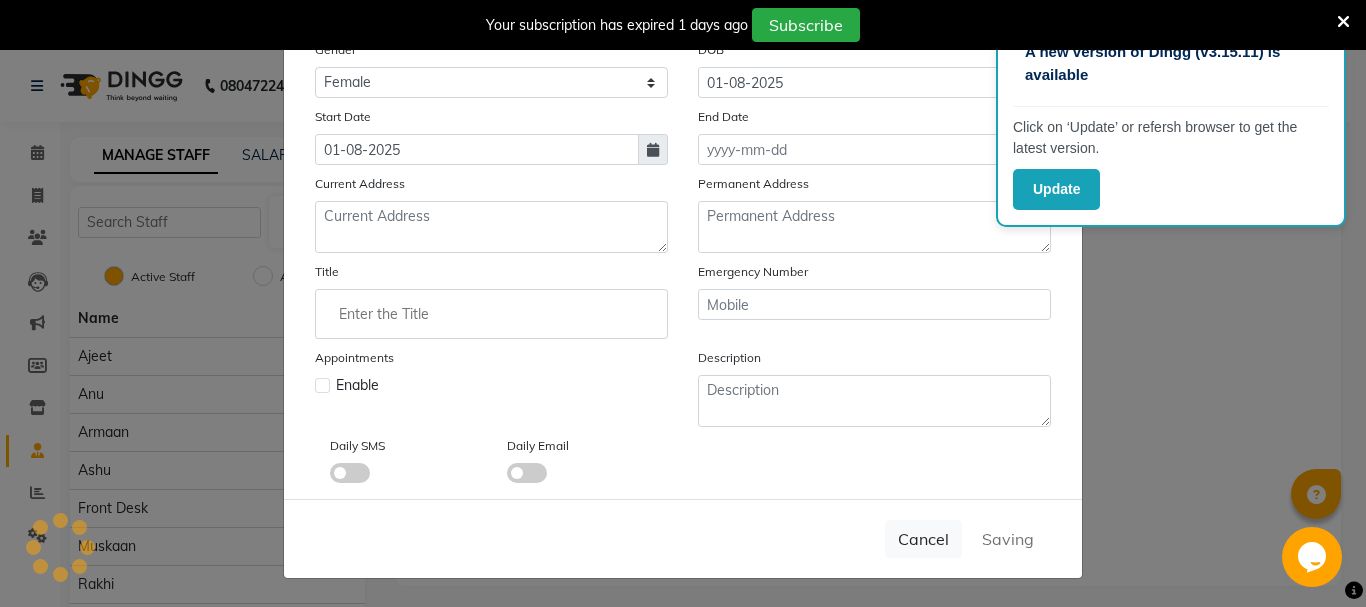 type 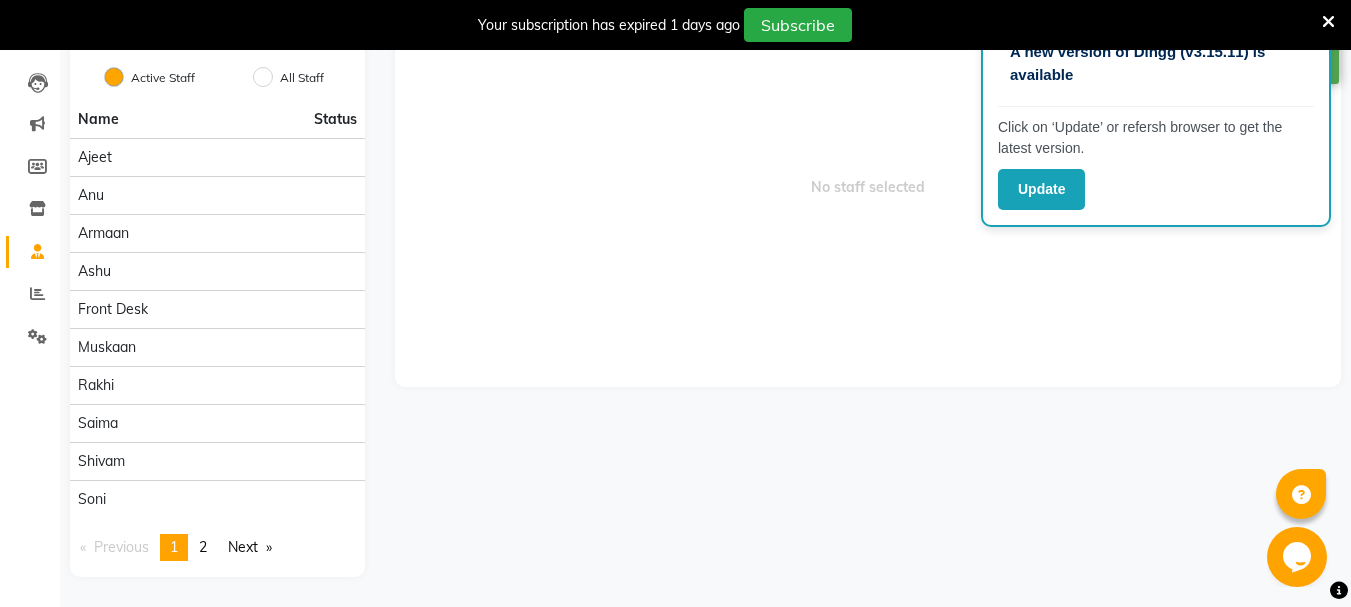 scroll, scrollTop: 0, scrollLeft: 0, axis: both 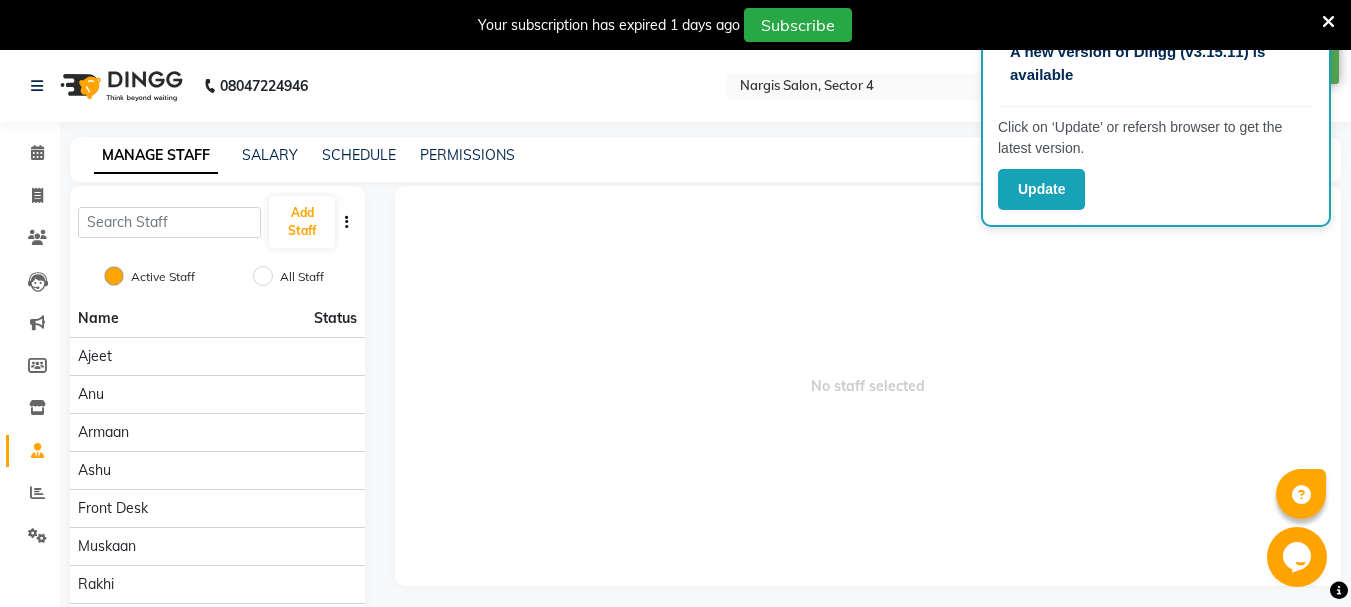click 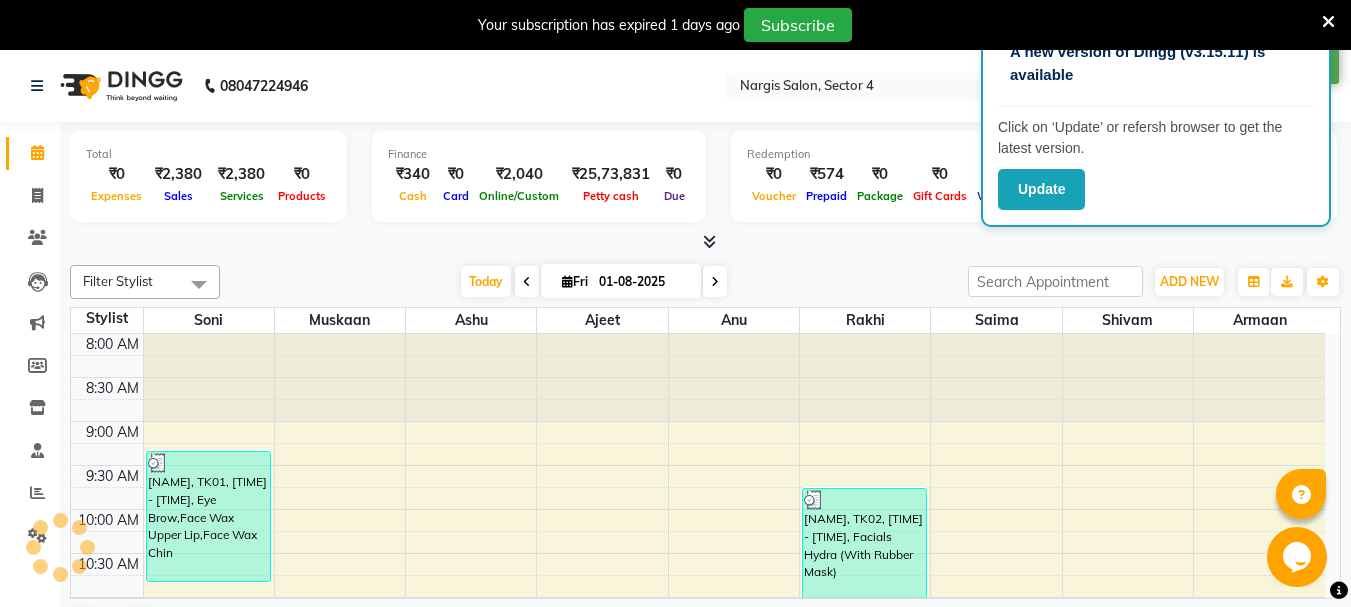 scroll, scrollTop: 0, scrollLeft: 0, axis: both 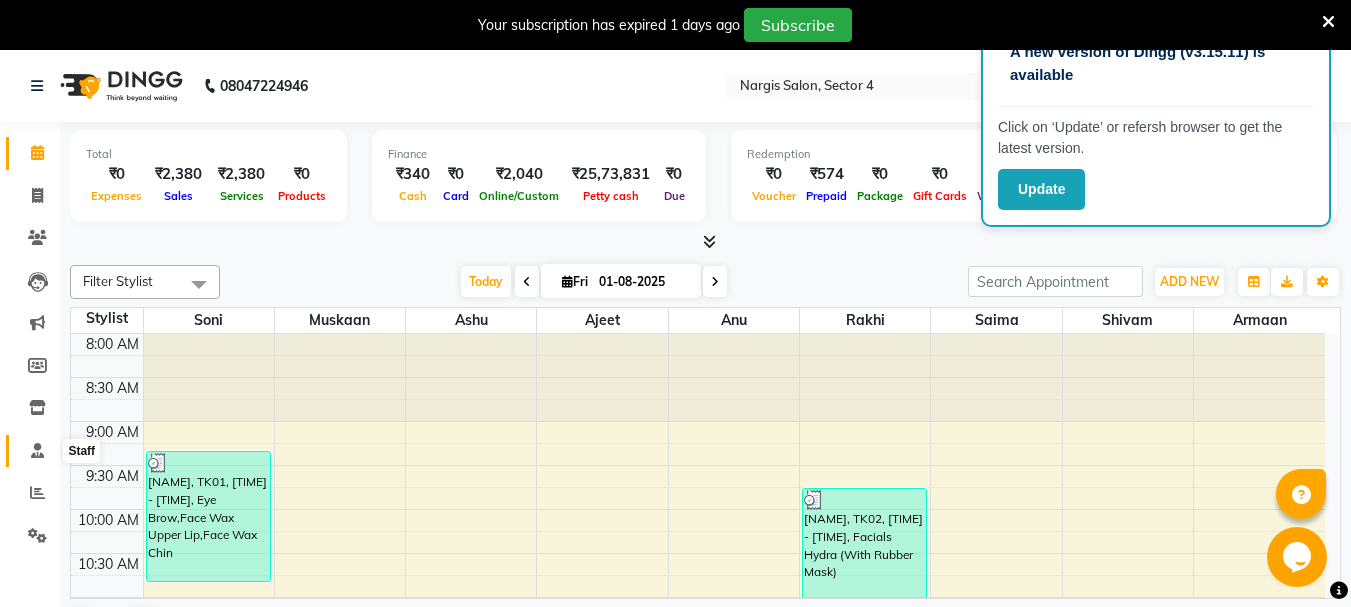 click 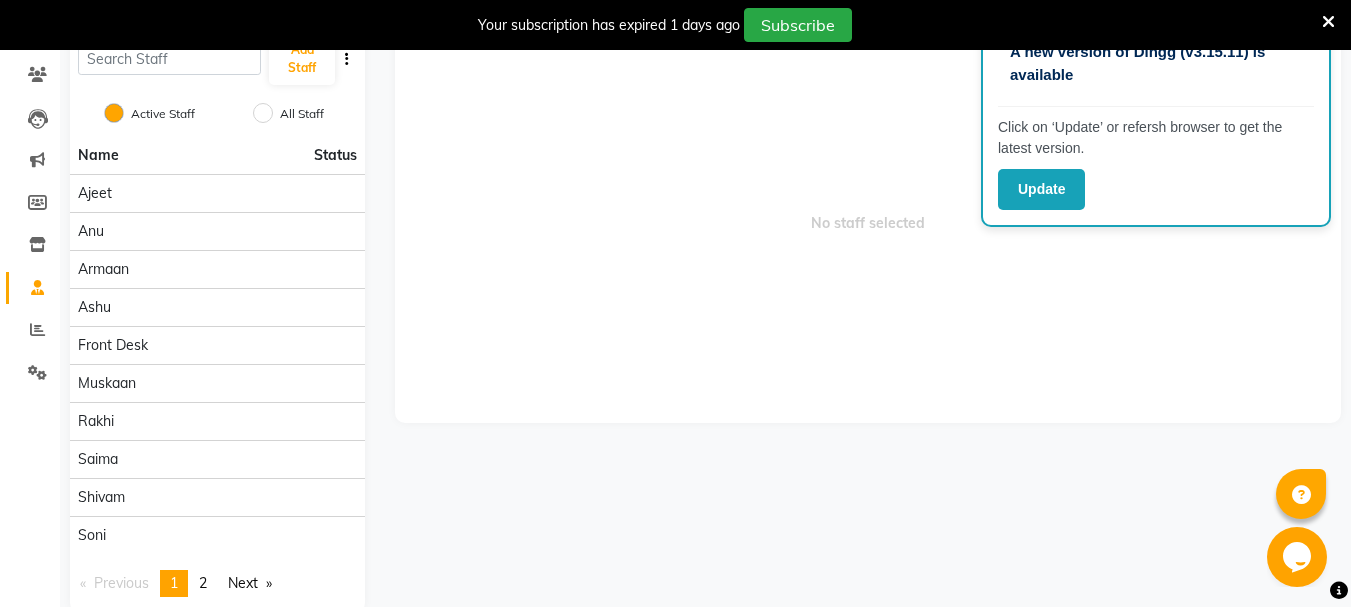 scroll, scrollTop: 199, scrollLeft: 0, axis: vertical 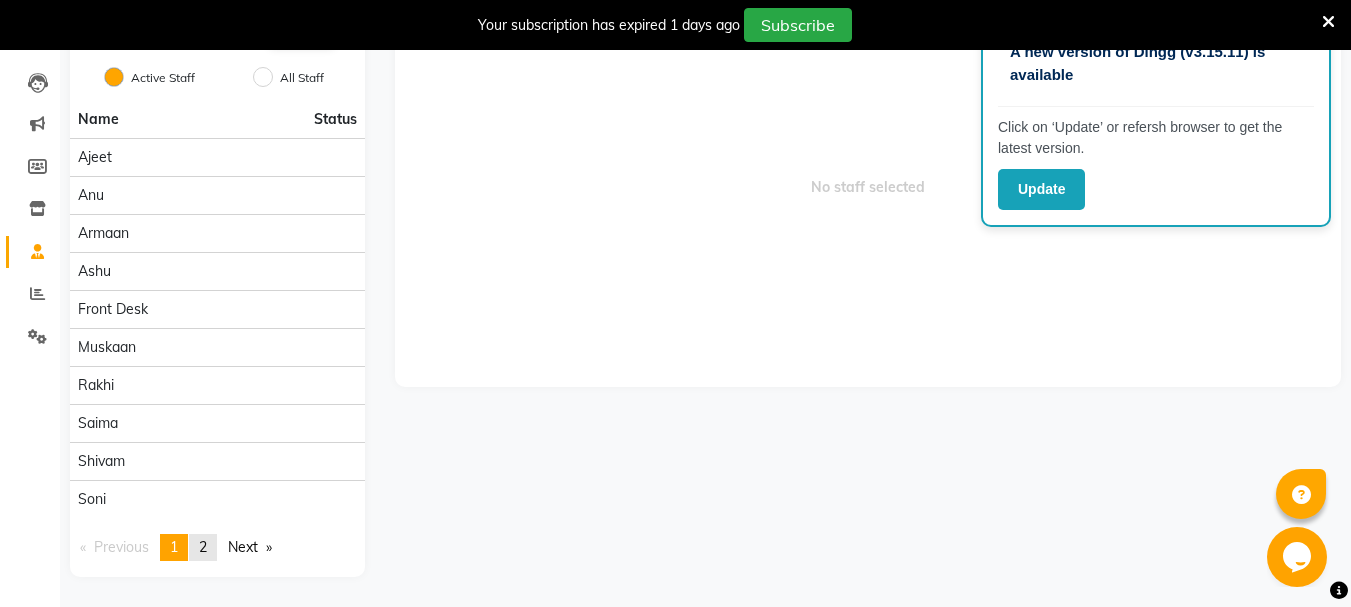 click on "2" at bounding box center (203, 547) 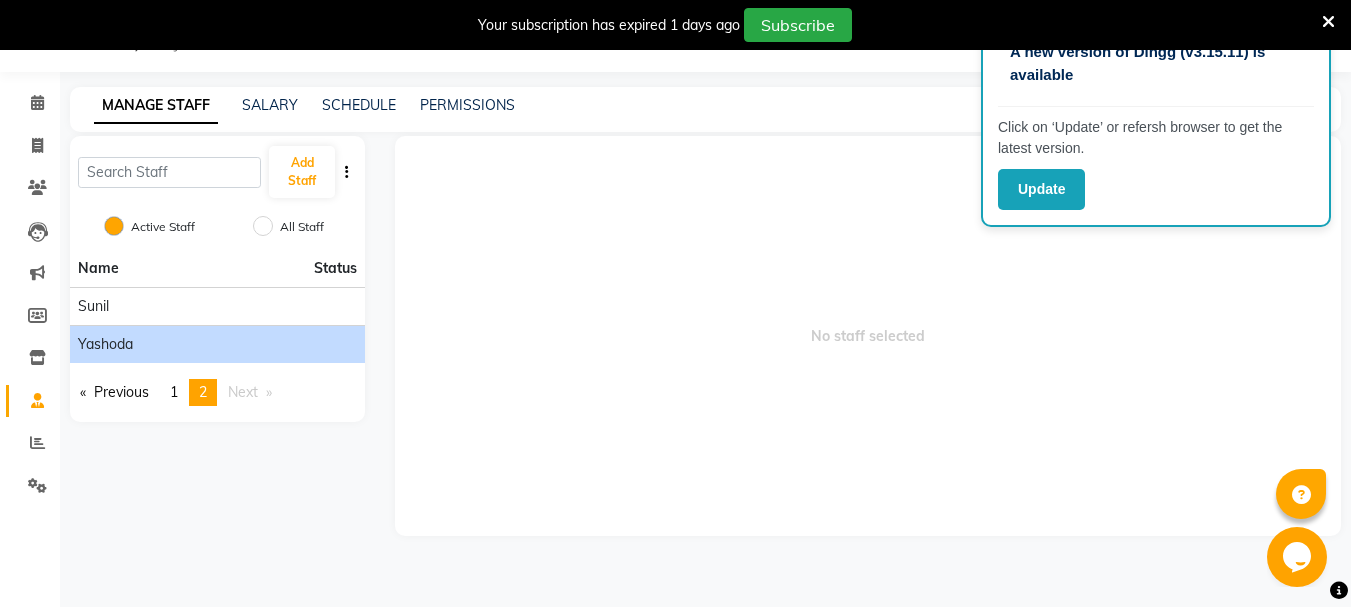 click on "yashoda" 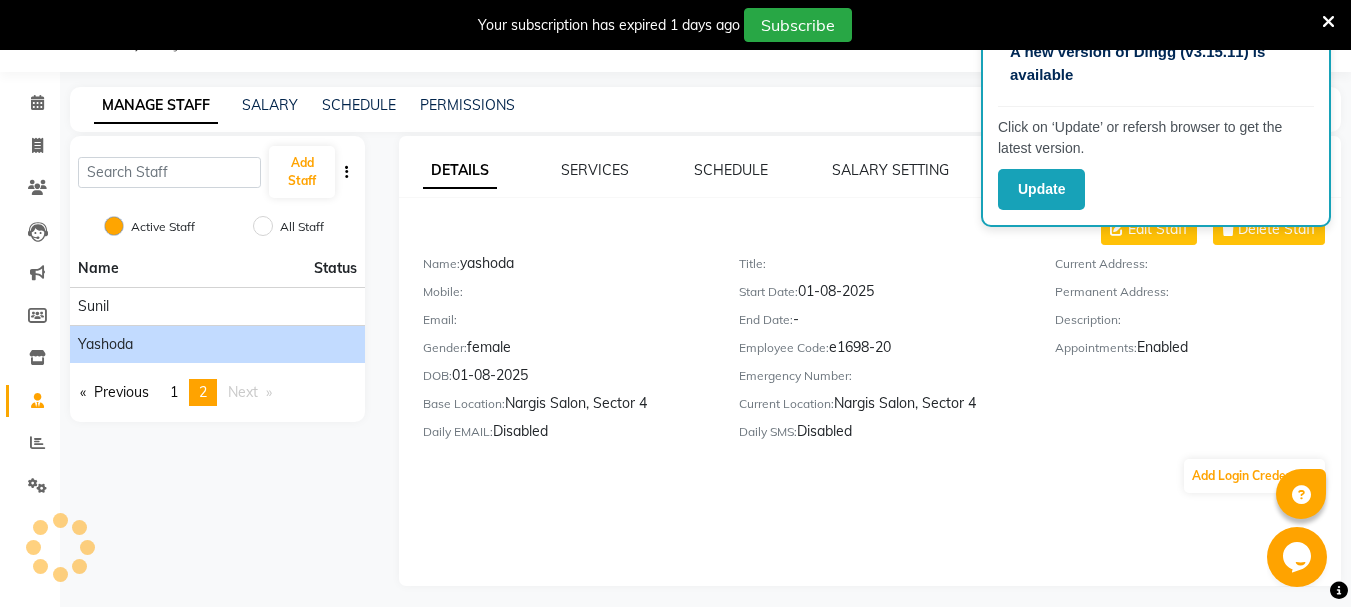 scroll, scrollTop: 59, scrollLeft: 0, axis: vertical 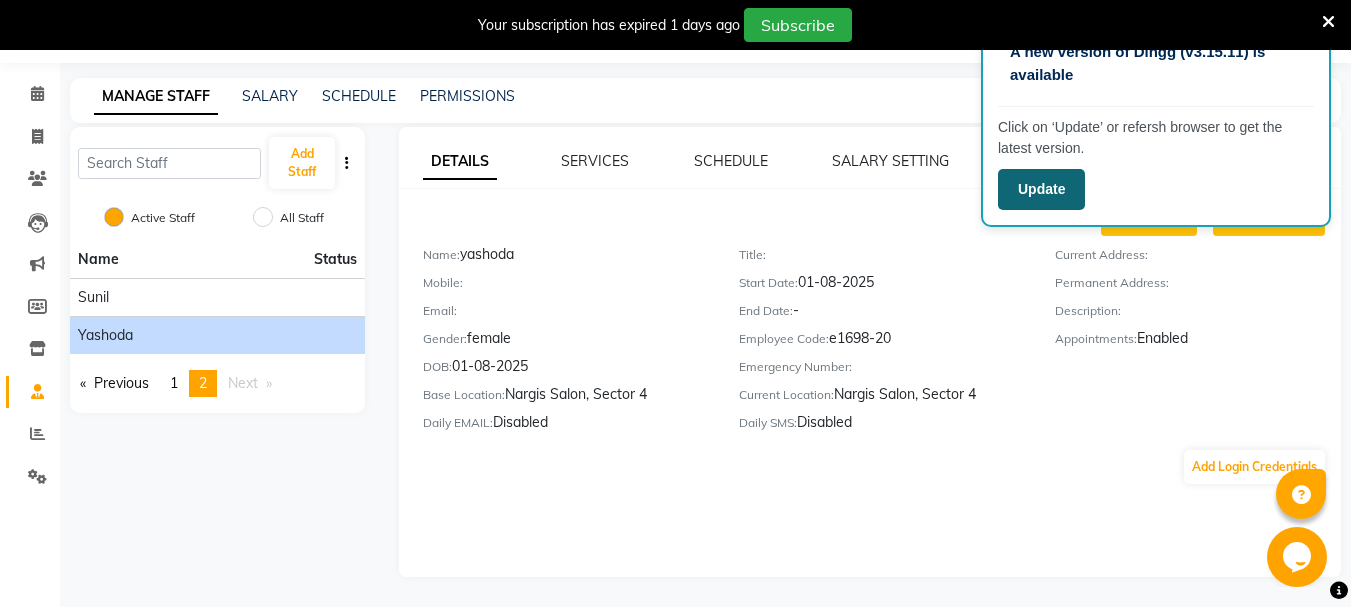 click on "Update" 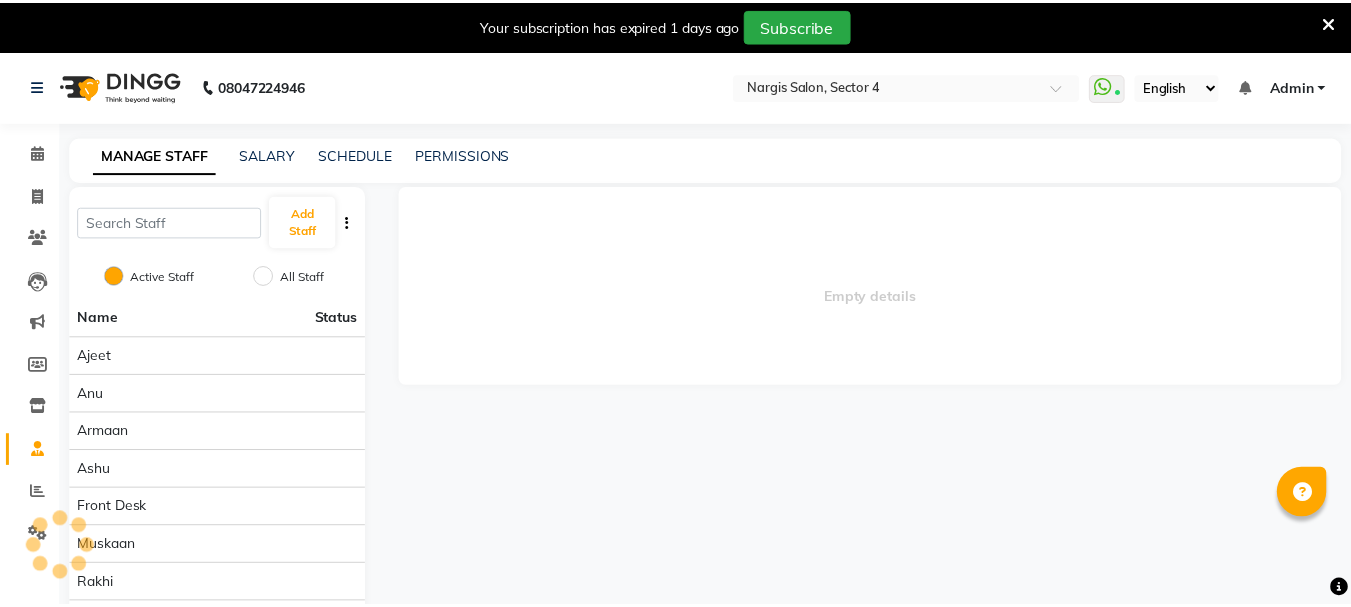 scroll, scrollTop: 0, scrollLeft: 0, axis: both 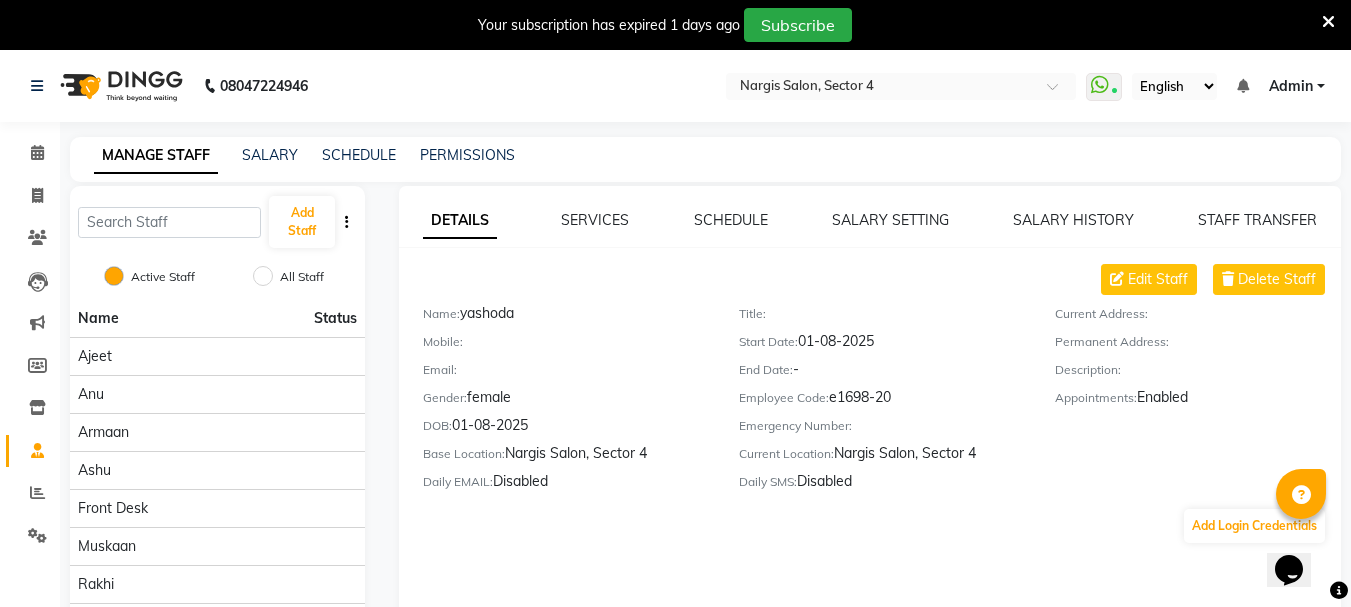 click 